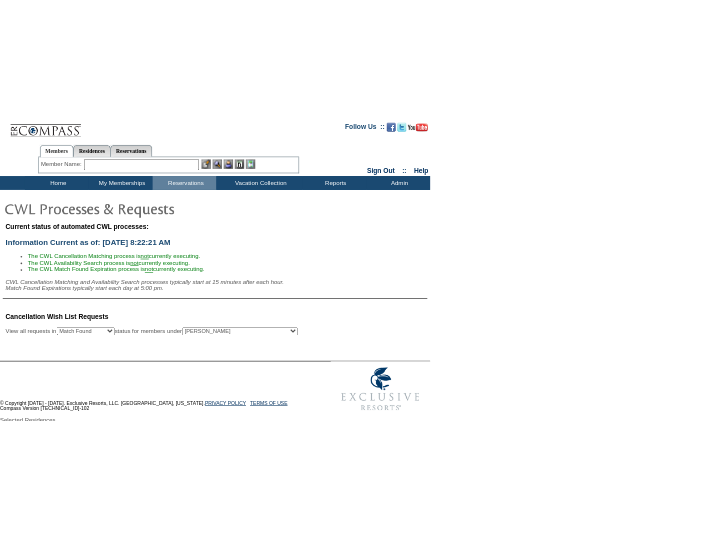 scroll, scrollTop: 0, scrollLeft: 0, axis: both 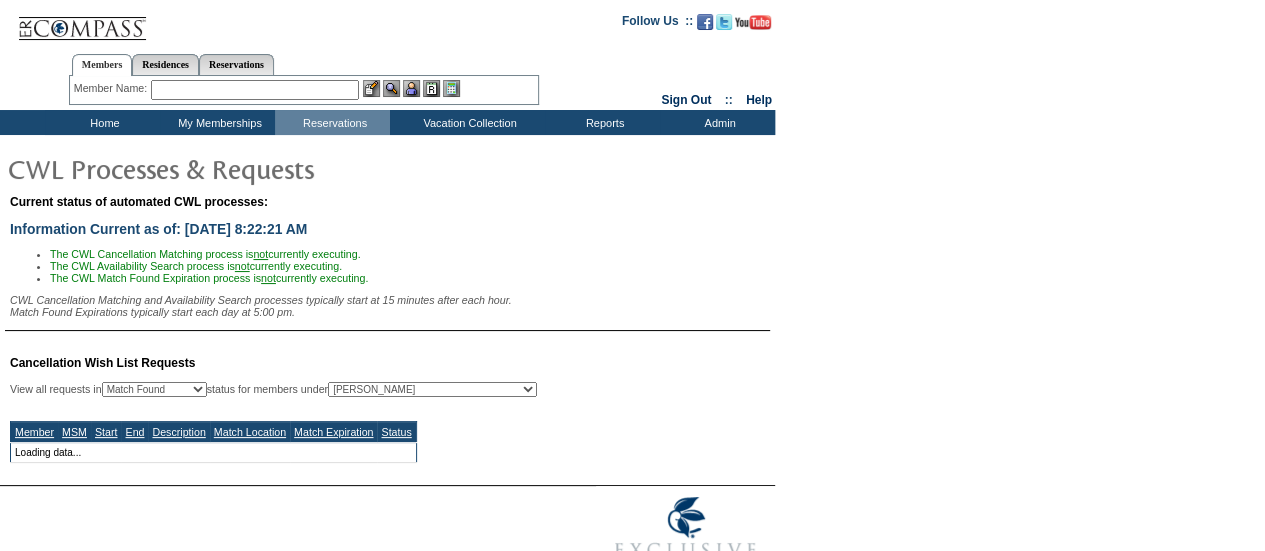 select on "50" 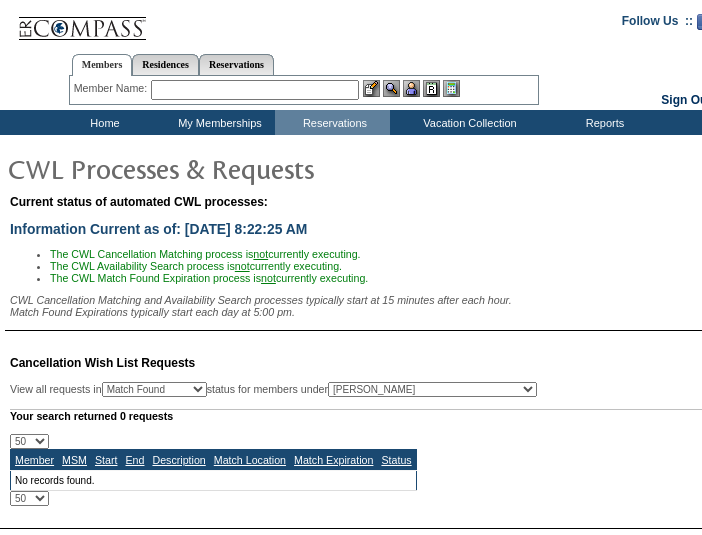 click on "All MSMs
[PERSON_NAME]
Accounting (MSM), Team
Admin, IT Group
Administrator, Member Services
[PERSON_NAME]
[PERSON_NAME], [PERSON_NAME], [PERSON_NAME], [PERSON_NAME] (MSM), [PERSON_NAME], [PERSON_NAME], [PERSON_NAME], [PERSON_NAME], [PERSON_NAME], [PERSON_NAME], [PERSON_NAME], [PERSON_NAME], [PERSON_NAME], [PERSON_NAME], [PERSON_NAME] (MSM), [PERSON_NAME]
Club, The
[PERSON_NAME], [PERSON_NAME], [PERSON_NAME], [PERSON_NAME], [PERSON_NAME], [PERSON_NAME], [PERSON_NAME], [PERSON_NAME], [PERSON_NAME], [PERSON_NAME], [PERSON_NAME], [PERSON_NAME], [PERSON_NAME], [PERSON_NAME] 1, Team
East 2, Team
Escapes, [PERSON_NAME]
[PERSON_NAME], [PERSON_NAME], [PERSON_NAME], [PERSON_NAME], [PERSON_NAME], [PERSON_NAME], [PERSON_NAME], [PERSON_NAME], [PERSON_NAME], [PERSON_NAME], [PERSON_NAME], [PERSON_NAME], [PERSON_NAME], [PERSON_NAME]
[PERSON_NAME], MS" at bounding box center (432, 389) 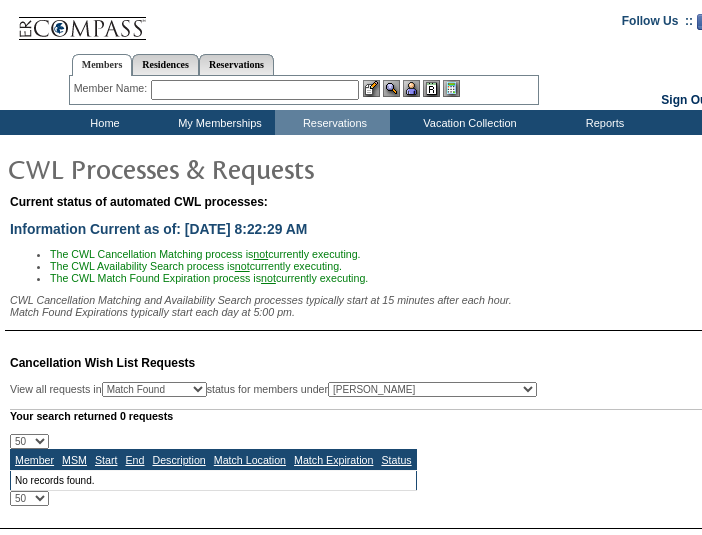 select on "60291" 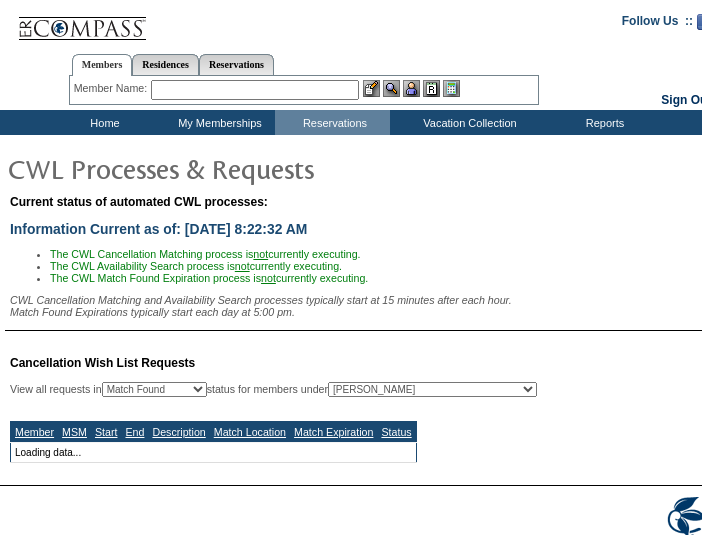 select on "50" 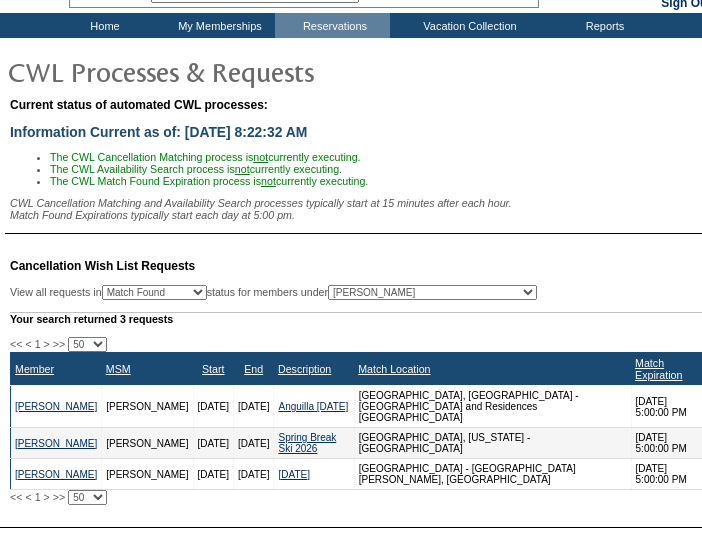 scroll, scrollTop: 98, scrollLeft: 0, axis: vertical 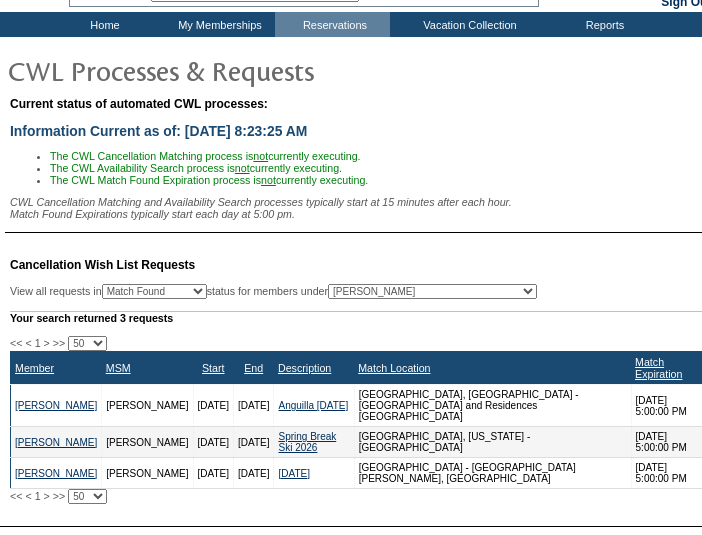 click on "All MSMs
[PERSON_NAME]
Accounting (MSM), Team
Admin, IT Group
Administrator, Member Services
[PERSON_NAME]
[PERSON_NAME], [PERSON_NAME], [PERSON_NAME], [PERSON_NAME] (MSM), [PERSON_NAME], [PERSON_NAME], [PERSON_NAME], [PERSON_NAME], [PERSON_NAME], [PERSON_NAME], [PERSON_NAME], [PERSON_NAME], [PERSON_NAME], [PERSON_NAME], [PERSON_NAME] (MSM), [PERSON_NAME]
Club, The
[PERSON_NAME], [PERSON_NAME], [PERSON_NAME], [PERSON_NAME], [PERSON_NAME], [PERSON_NAME], [PERSON_NAME], [PERSON_NAME], [PERSON_NAME], [PERSON_NAME], [PERSON_NAME], [PERSON_NAME], [PERSON_NAME], [PERSON_NAME] 1, Team
East 2, Team
Escapes, [PERSON_NAME]
[PERSON_NAME], [PERSON_NAME], [PERSON_NAME], [PERSON_NAME], [PERSON_NAME], [PERSON_NAME], [PERSON_NAME], [PERSON_NAME], [PERSON_NAME], [PERSON_NAME], [PERSON_NAME], [PERSON_NAME], [PERSON_NAME], [PERSON_NAME]
[PERSON_NAME], MS" at bounding box center [432, 291] 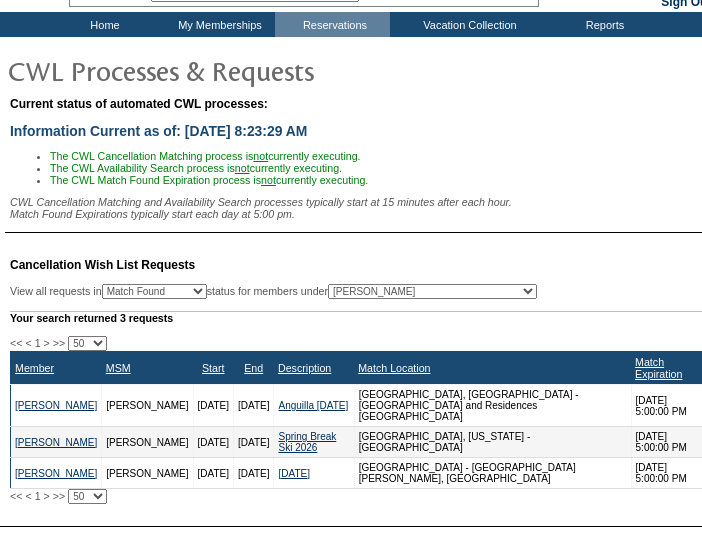 select on "58317" 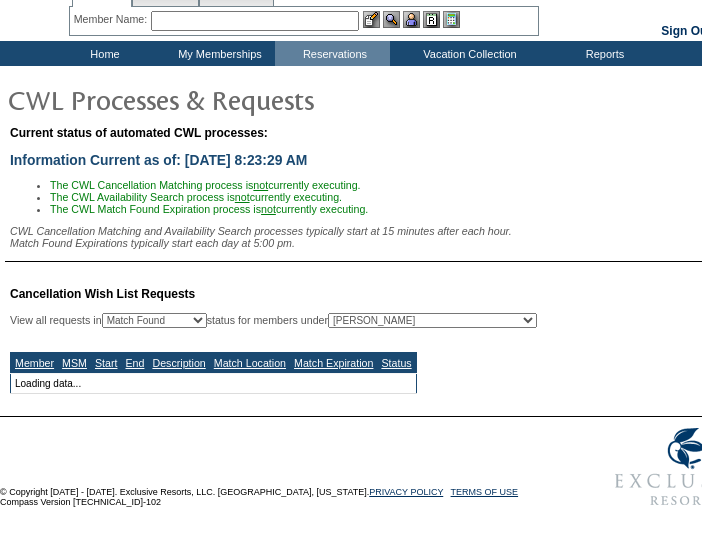 select on "50" 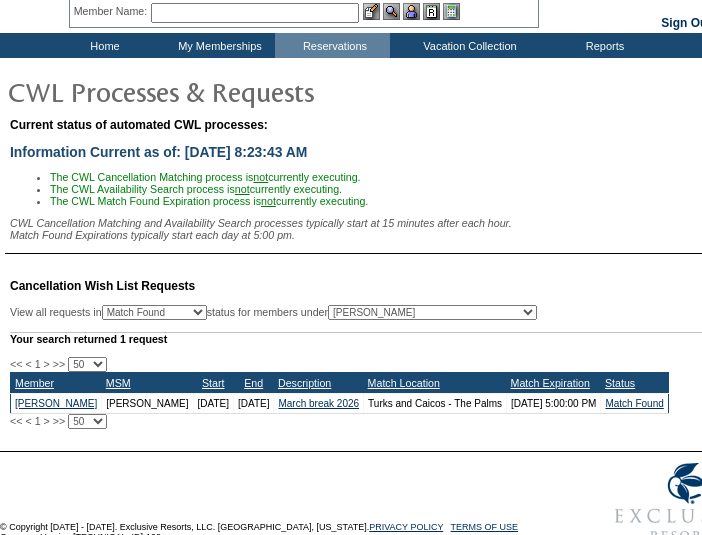 click on "All MSMs
[PERSON_NAME]
Accounting (MSM), Team
Admin, IT Group
Administrator, Member Services
[PERSON_NAME]
[PERSON_NAME], [PERSON_NAME], [PERSON_NAME], [PERSON_NAME] (MSM), [PERSON_NAME], [PERSON_NAME], [PERSON_NAME], [PERSON_NAME], [PERSON_NAME], [PERSON_NAME], [PERSON_NAME], [PERSON_NAME], [PERSON_NAME], [PERSON_NAME], [PERSON_NAME] (MSM), [PERSON_NAME]
Club, The
[PERSON_NAME], [PERSON_NAME], [PERSON_NAME], [PERSON_NAME], [PERSON_NAME], [PERSON_NAME], [PERSON_NAME], [PERSON_NAME], [PERSON_NAME], [PERSON_NAME], [PERSON_NAME], [PERSON_NAME], [PERSON_NAME], [PERSON_NAME] 1, Team
East 2, Team
Escapes, [PERSON_NAME]
[PERSON_NAME], [PERSON_NAME], [PERSON_NAME], [PERSON_NAME], [PERSON_NAME], [PERSON_NAME], [PERSON_NAME], [PERSON_NAME], [PERSON_NAME], [PERSON_NAME], [PERSON_NAME], [PERSON_NAME], [PERSON_NAME], [PERSON_NAME]
[PERSON_NAME], MS" at bounding box center (432, 312) 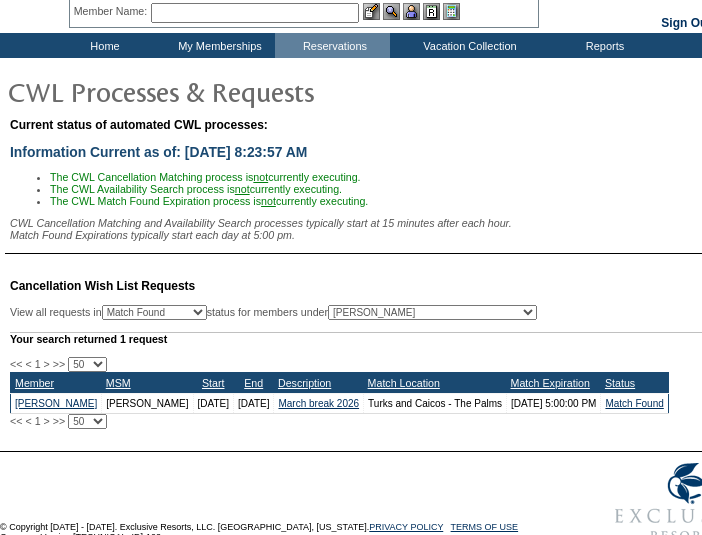 click on "All MSMs
[PERSON_NAME]
Accounting (MSM), Team
Admin, IT Group
Administrator, Member Services
[PERSON_NAME]
[PERSON_NAME], [PERSON_NAME], [PERSON_NAME], [PERSON_NAME] (MSM), [PERSON_NAME], [PERSON_NAME], [PERSON_NAME], [PERSON_NAME], [PERSON_NAME], [PERSON_NAME], [PERSON_NAME], [PERSON_NAME], [PERSON_NAME], [PERSON_NAME], [PERSON_NAME] (MSM), [PERSON_NAME]
Club, The
[PERSON_NAME], [PERSON_NAME], [PERSON_NAME], [PERSON_NAME], [PERSON_NAME], [PERSON_NAME], [PERSON_NAME], [PERSON_NAME], [PERSON_NAME], [PERSON_NAME], [PERSON_NAME], [PERSON_NAME], [PERSON_NAME], [PERSON_NAME] 1, Team
East 2, Team
Escapes, [PERSON_NAME]
[PERSON_NAME], [PERSON_NAME], [PERSON_NAME], [PERSON_NAME], [PERSON_NAME], [PERSON_NAME], [PERSON_NAME], [PERSON_NAME], [PERSON_NAME], [PERSON_NAME], [PERSON_NAME], [PERSON_NAME], [PERSON_NAME], [PERSON_NAME]
[PERSON_NAME], MS" at bounding box center [432, 312] 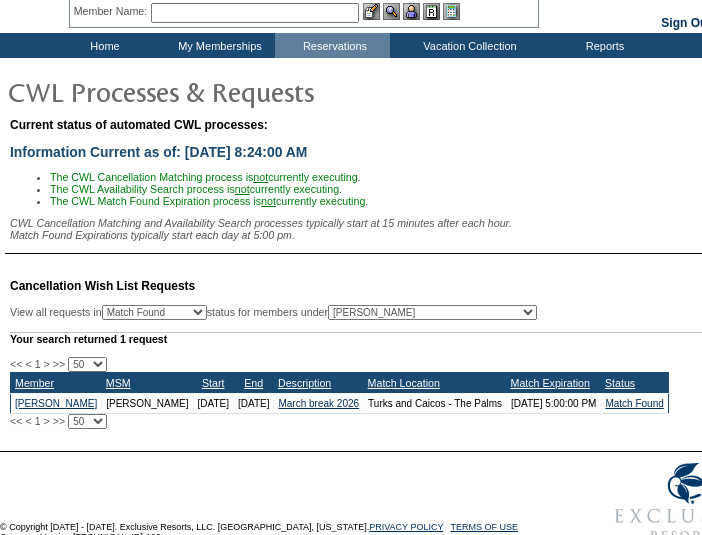 select on "62888" 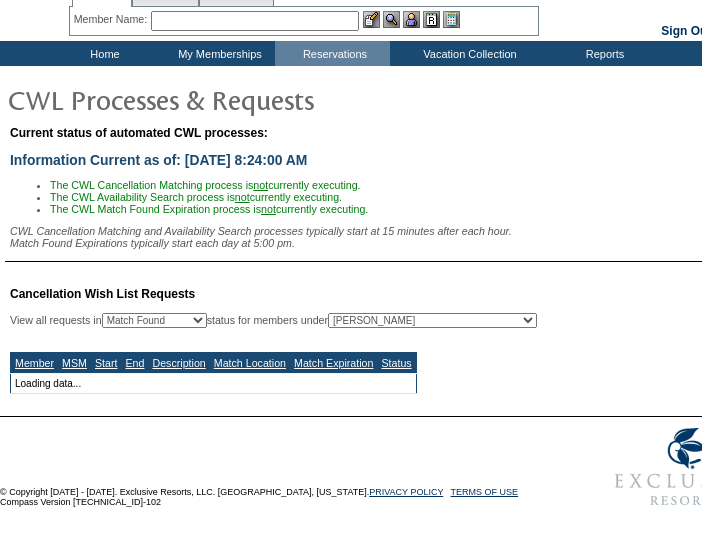 select on "50" 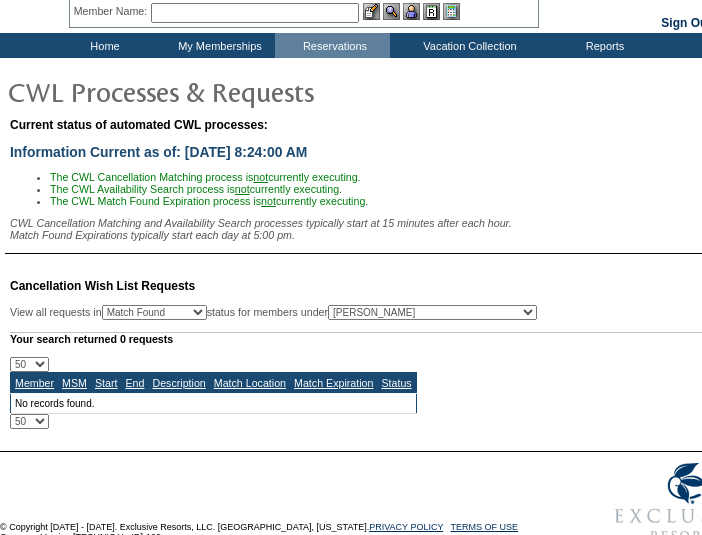 click on "All MSMs
[PERSON_NAME]
Accounting (MSM), Team
Admin, IT Group
Administrator, Member Services
[PERSON_NAME]
[PERSON_NAME], [PERSON_NAME], [PERSON_NAME], [PERSON_NAME] (MSM), [PERSON_NAME], [PERSON_NAME], [PERSON_NAME], [PERSON_NAME], [PERSON_NAME], [PERSON_NAME], [PERSON_NAME], [PERSON_NAME], [PERSON_NAME], [PERSON_NAME], [PERSON_NAME] (MSM), [PERSON_NAME]
Club, The
[PERSON_NAME], [PERSON_NAME], [PERSON_NAME], [PERSON_NAME], [PERSON_NAME], [PERSON_NAME], [PERSON_NAME], [PERSON_NAME], [PERSON_NAME], [PERSON_NAME], [PERSON_NAME], [PERSON_NAME], [PERSON_NAME], [PERSON_NAME] 1, Team
East 2, Team
Escapes, [PERSON_NAME]
[PERSON_NAME], [PERSON_NAME], [PERSON_NAME], [PERSON_NAME], [PERSON_NAME], [PERSON_NAME], [PERSON_NAME], [PERSON_NAME], [PERSON_NAME], [PERSON_NAME], [PERSON_NAME], [PERSON_NAME], [PERSON_NAME], [PERSON_NAME]
[PERSON_NAME], MS" at bounding box center (432, 312) 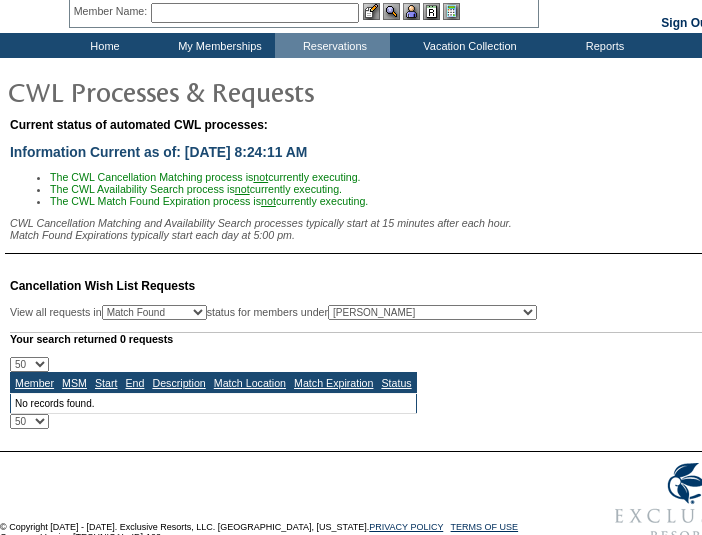 select on "62890" 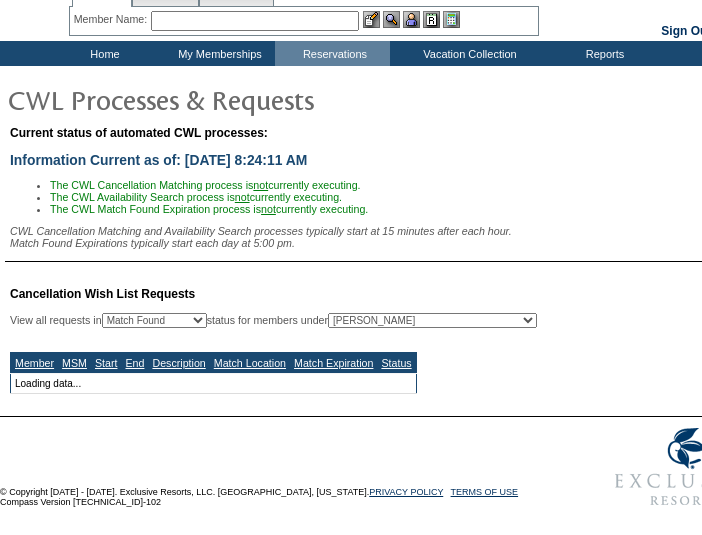 select on "50" 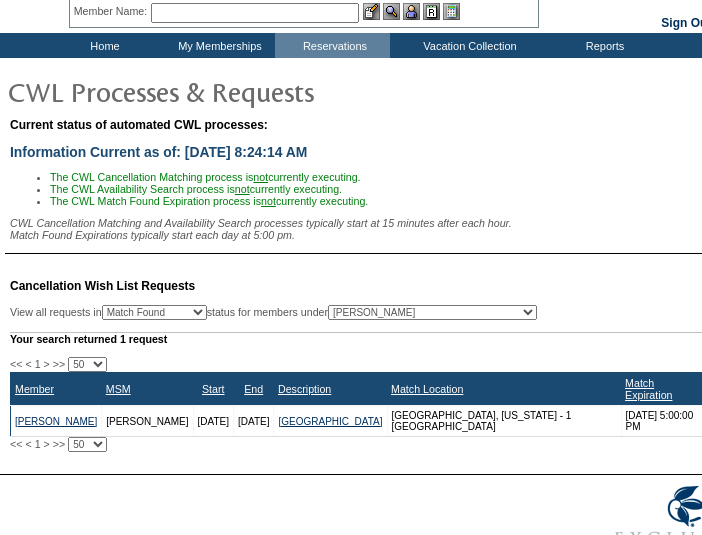 click on "All MSMs
[PERSON_NAME]
Accounting (MSM), Team
Admin, IT Group
Administrator, Member Services
[PERSON_NAME]
[PERSON_NAME], [PERSON_NAME], [PERSON_NAME], [PERSON_NAME] (MSM), [PERSON_NAME], [PERSON_NAME], [PERSON_NAME], [PERSON_NAME], [PERSON_NAME], [PERSON_NAME], [PERSON_NAME], [PERSON_NAME], [PERSON_NAME], [PERSON_NAME], [PERSON_NAME] (MSM), [PERSON_NAME]
Club, The
[PERSON_NAME], [PERSON_NAME], [PERSON_NAME], [PERSON_NAME], [PERSON_NAME], [PERSON_NAME], [PERSON_NAME], [PERSON_NAME], [PERSON_NAME], [PERSON_NAME], [PERSON_NAME], [PERSON_NAME], [PERSON_NAME], [PERSON_NAME] 1, Team
East 2, Team
Escapes, [PERSON_NAME]
[PERSON_NAME], [PERSON_NAME], [PERSON_NAME], [PERSON_NAME], [PERSON_NAME], [PERSON_NAME], [PERSON_NAME], [PERSON_NAME], [PERSON_NAME], [PERSON_NAME], [PERSON_NAME], [PERSON_NAME], [PERSON_NAME], [PERSON_NAME]
[PERSON_NAME], MS" at bounding box center (432, 312) 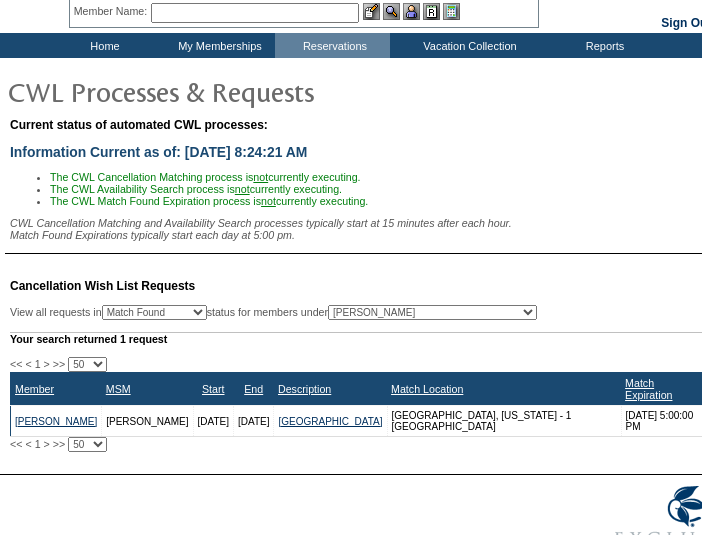 click on "All MSMs
[PERSON_NAME]
Accounting (MSM), Team
Admin, IT Group
Administrator, Member Services
[PERSON_NAME]
[PERSON_NAME], [PERSON_NAME], [PERSON_NAME], [PERSON_NAME] (MSM), [PERSON_NAME], [PERSON_NAME], [PERSON_NAME], [PERSON_NAME], [PERSON_NAME], [PERSON_NAME], [PERSON_NAME], [PERSON_NAME], [PERSON_NAME], [PERSON_NAME], [PERSON_NAME] (MSM), [PERSON_NAME]
Club, The
[PERSON_NAME], [PERSON_NAME], [PERSON_NAME], [PERSON_NAME], [PERSON_NAME], [PERSON_NAME], [PERSON_NAME], [PERSON_NAME], [PERSON_NAME], [PERSON_NAME], [PERSON_NAME], [PERSON_NAME], [PERSON_NAME], [PERSON_NAME] 1, Team
East 2, Team
Escapes, [PERSON_NAME]
[PERSON_NAME], [PERSON_NAME], [PERSON_NAME], [PERSON_NAME], [PERSON_NAME], [PERSON_NAME], [PERSON_NAME], [PERSON_NAME], [PERSON_NAME], [PERSON_NAME], [PERSON_NAME], [PERSON_NAME], [PERSON_NAME], [PERSON_NAME]
[PERSON_NAME], MS" at bounding box center [432, 312] 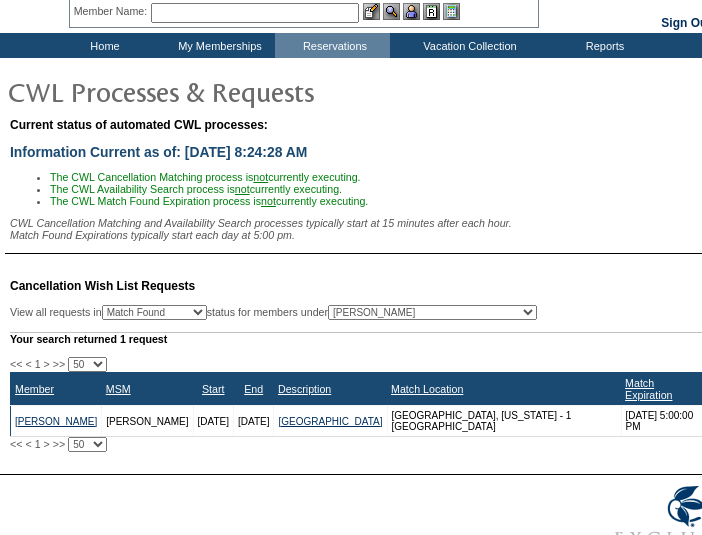 click on "Cancellation Wish List Requests
View all requests in
Any
Open / Processing
Match Found
Match Expired
Match Accepted
Match Rejected
status for members under
All MSMs
[PERSON_NAME]
Accounting (MSM), Team
Admin, IT Group
Administrator, Member Services
[PERSON_NAME]
[PERSON_NAME], [PERSON_NAME], [PERSON_NAME], [PERSON_NAME] (MSM), [PERSON_NAME], [PERSON_NAME], [PERSON_NAME], [PERSON_NAME], [PERSON_NAME], [PERSON_NAME], [PERSON_NAME], [PERSON_NAME], [PERSON_NAME], [PERSON_NAME], [PERSON_NAME] (MSM), [PERSON_NAME], The
[PERSON_NAME], [PERSON_NAME], [PERSON_NAME], [PERSON_NAME], [PERSON_NAME], [PERSON_NAME], [PERSON_NAME], [PERSON_NAME], [PERSON_NAME], [PERSON_NAME], [PERSON_NAME], [PERSON_NAME], [PERSON_NAME], [PERSON_NAME] 1, Team
East 2, Team" at bounding box center [387, 358] 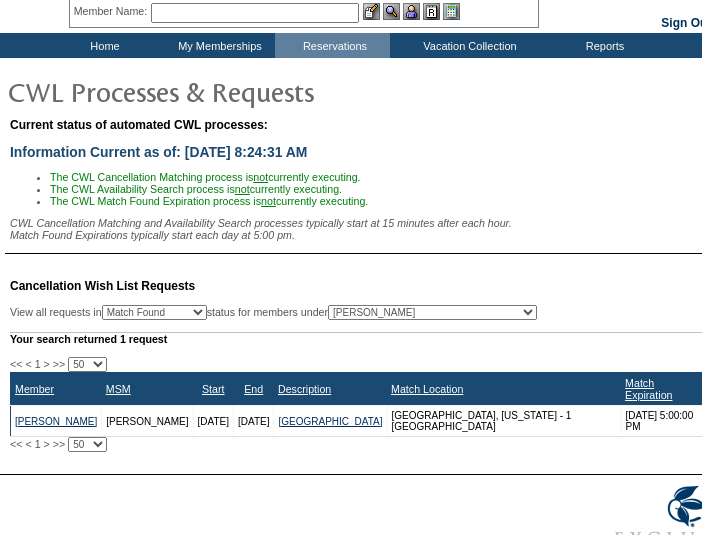 select on "60065" 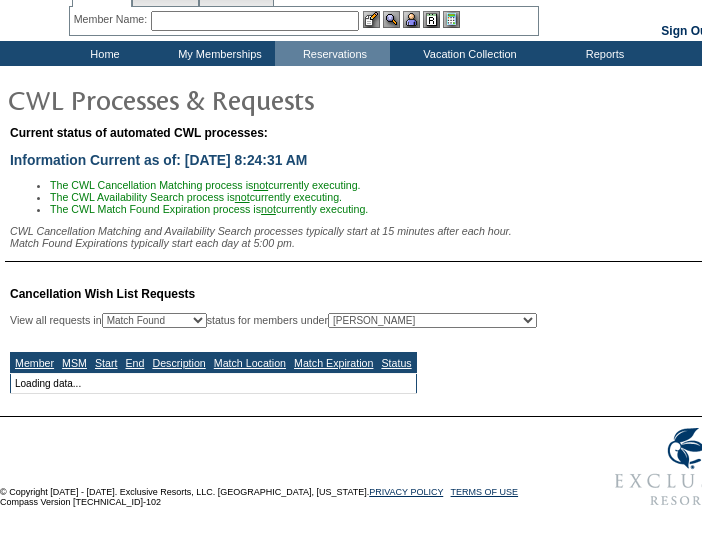 select on "50" 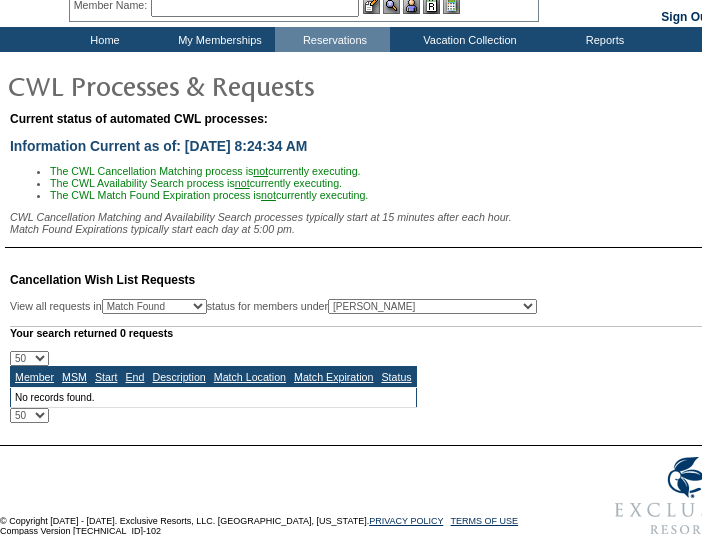 scroll, scrollTop: 80, scrollLeft: 0, axis: vertical 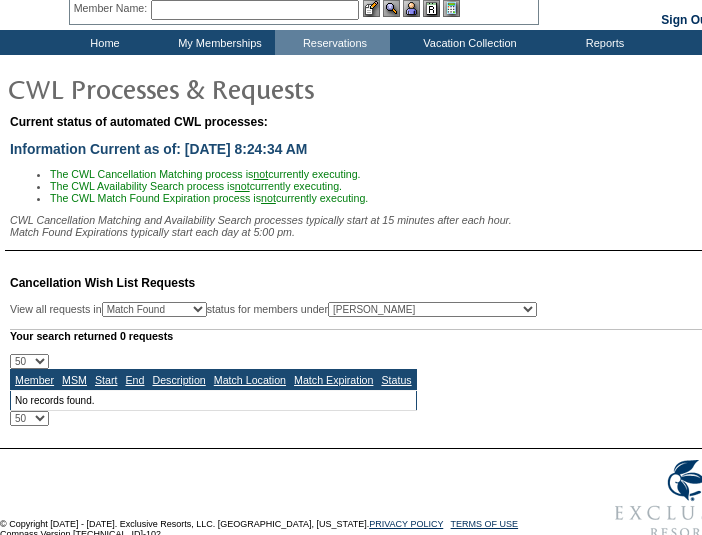 click on "All MSMs
[PERSON_NAME]
Accounting (MSM), Team
Admin, IT Group
Administrator, Member Services
[PERSON_NAME]
[PERSON_NAME], [PERSON_NAME], [PERSON_NAME], [PERSON_NAME] (MSM), [PERSON_NAME], [PERSON_NAME], [PERSON_NAME], [PERSON_NAME], [PERSON_NAME], [PERSON_NAME], [PERSON_NAME], [PERSON_NAME], [PERSON_NAME], [PERSON_NAME], [PERSON_NAME] (MSM), [PERSON_NAME]
Club, The
[PERSON_NAME], [PERSON_NAME], [PERSON_NAME], [PERSON_NAME], [PERSON_NAME], [PERSON_NAME], [PERSON_NAME], [PERSON_NAME], [PERSON_NAME], [PERSON_NAME], [PERSON_NAME], [PERSON_NAME], [PERSON_NAME], [PERSON_NAME] 1, Team
East 2, Team
Escapes, [PERSON_NAME]
[PERSON_NAME], [PERSON_NAME], [PERSON_NAME], [PERSON_NAME], [PERSON_NAME], [PERSON_NAME], [PERSON_NAME], [PERSON_NAME], [PERSON_NAME], [PERSON_NAME], [PERSON_NAME], [PERSON_NAME], [PERSON_NAME], [PERSON_NAME]
[PERSON_NAME], MS" at bounding box center [432, 309] 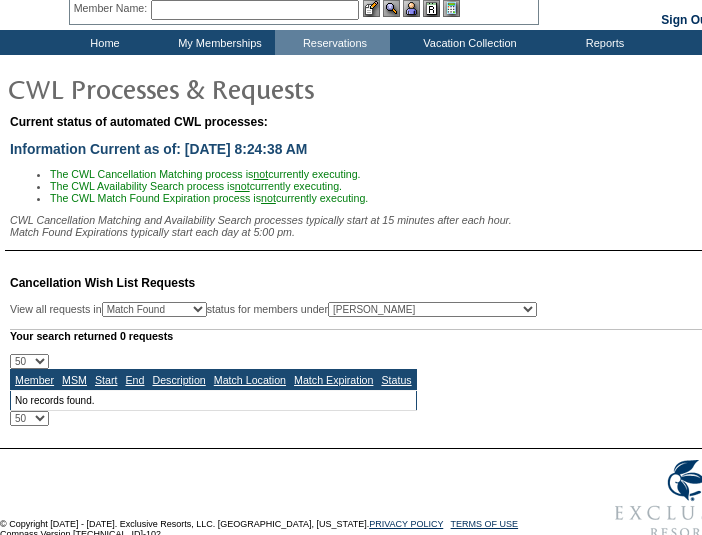 select on "60631" 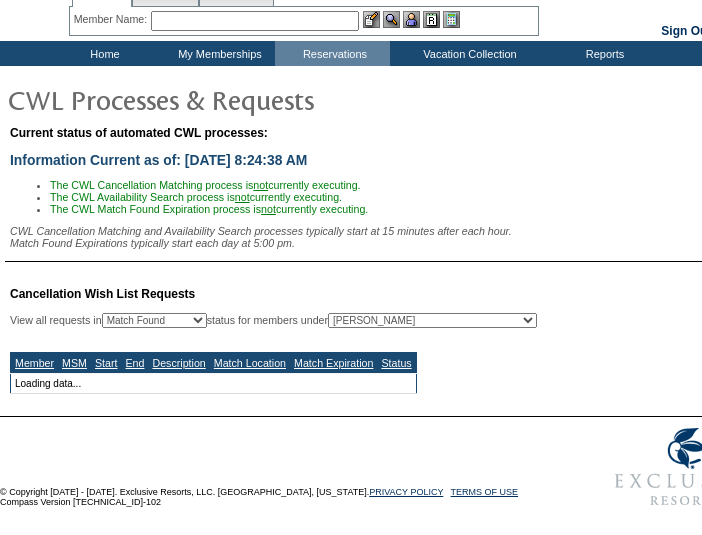 scroll, scrollTop: 77, scrollLeft: 0, axis: vertical 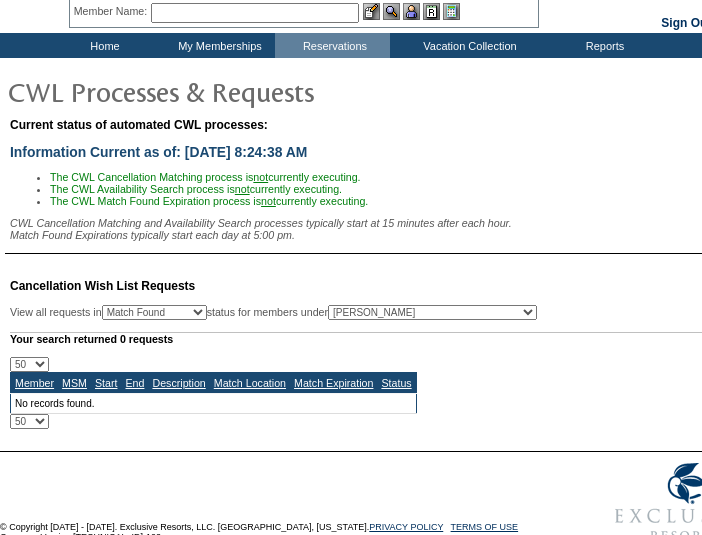 click on "The CWL Availability Search process is  not  currently executing." at bounding box center [410, 189] 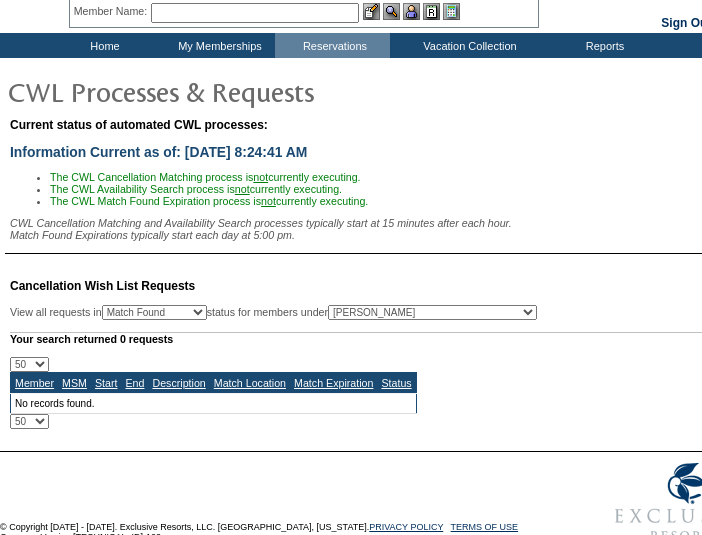 scroll, scrollTop: 120, scrollLeft: 0, axis: vertical 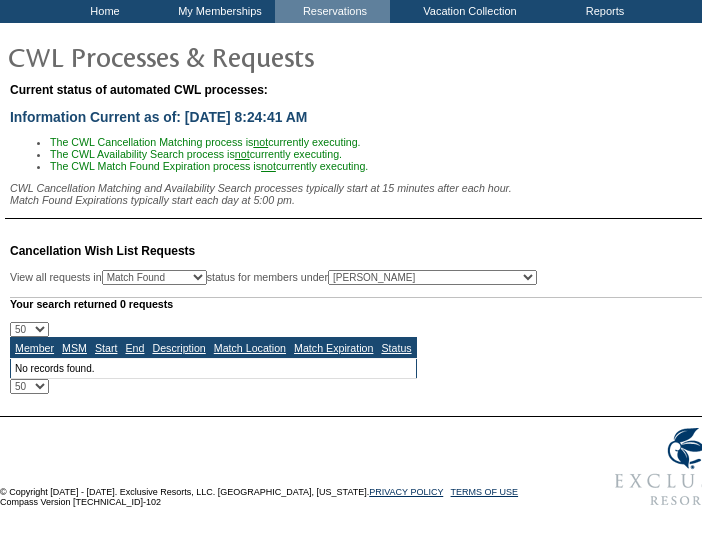 click on "All MSMs
[PERSON_NAME]
Accounting (MSM), Team
Admin, IT Group
Administrator, Member Services
[PERSON_NAME]
[PERSON_NAME], [PERSON_NAME], [PERSON_NAME], [PERSON_NAME] (MSM), [PERSON_NAME], [PERSON_NAME], [PERSON_NAME], [PERSON_NAME], [PERSON_NAME], [PERSON_NAME], [PERSON_NAME], [PERSON_NAME], [PERSON_NAME], [PERSON_NAME], [PERSON_NAME] (MSM), [PERSON_NAME]
Club, The
[PERSON_NAME], [PERSON_NAME], [PERSON_NAME], [PERSON_NAME], [PERSON_NAME], [PERSON_NAME], [PERSON_NAME], [PERSON_NAME], [PERSON_NAME], [PERSON_NAME], [PERSON_NAME], [PERSON_NAME], [PERSON_NAME], [PERSON_NAME] 1, Team
East 2, Team
Escapes, [PERSON_NAME]
[PERSON_NAME], [PERSON_NAME], [PERSON_NAME], [PERSON_NAME], [PERSON_NAME], [PERSON_NAME], [PERSON_NAME], [PERSON_NAME], [PERSON_NAME], [PERSON_NAME], [PERSON_NAME], [PERSON_NAME], [PERSON_NAME], [PERSON_NAME]
[PERSON_NAME], MS" at bounding box center [432, 277] 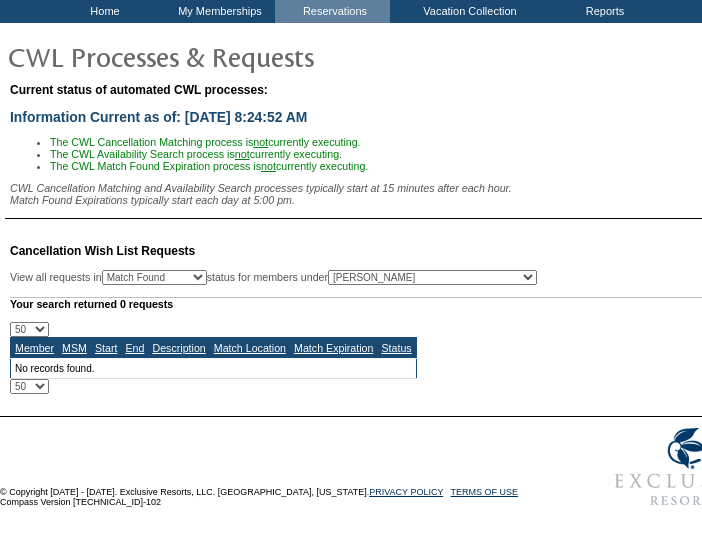 select on "61351" 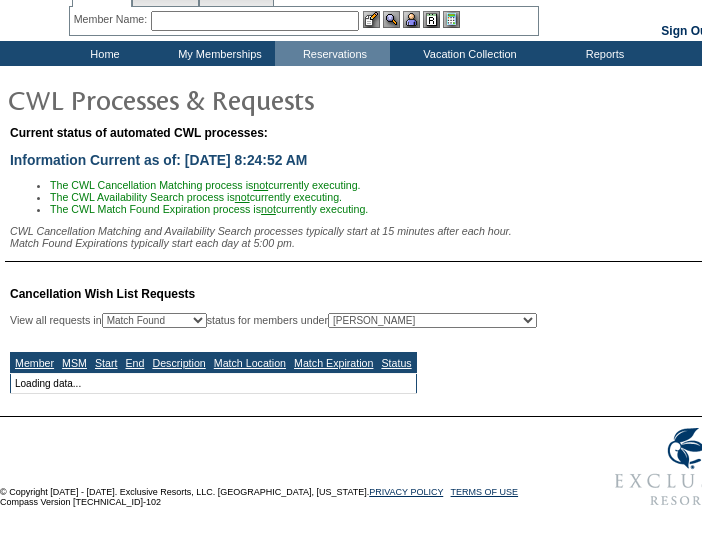 scroll, scrollTop: 77, scrollLeft: 0, axis: vertical 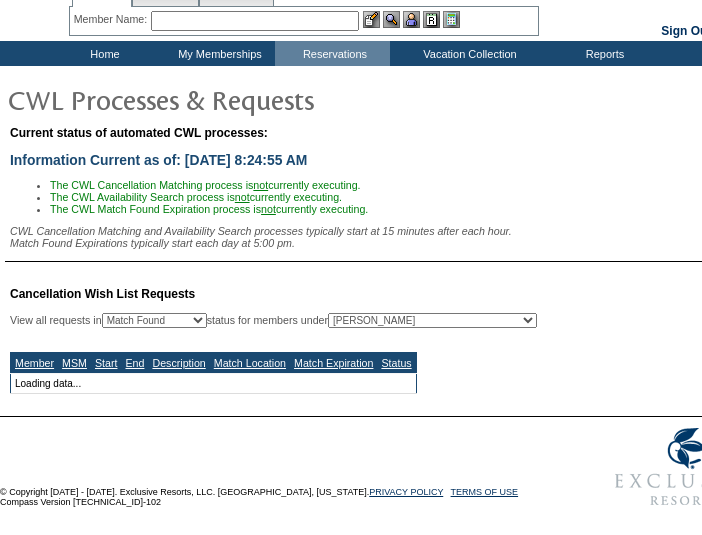 select on "50" 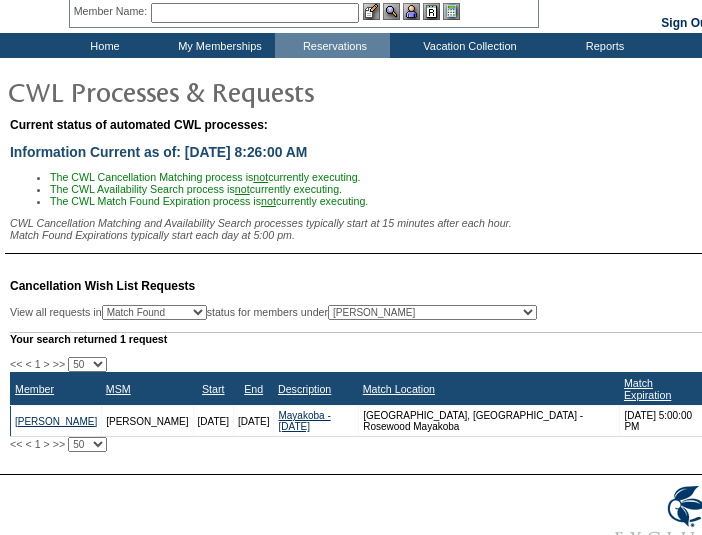 click on "All MSMs
[PERSON_NAME]
Accounting (MSM), Team
Admin, IT Group
Administrator, Member Services
[PERSON_NAME]
[PERSON_NAME], [PERSON_NAME], [PERSON_NAME], [PERSON_NAME] (MSM), [PERSON_NAME], [PERSON_NAME], [PERSON_NAME], [PERSON_NAME], [PERSON_NAME], [PERSON_NAME], [PERSON_NAME], [PERSON_NAME], [PERSON_NAME], [PERSON_NAME], [PERSON_NAME] (MSM), [PERSON_NAME]
Club, The
[PERSON_NAME], [PERSON_NAME], [PERSON_NAME], [PERSON_NAME], [PERSON_NAME], [PERSON_NAME], [PERSON_NAME], [PERSON_NAME], [PERSON_NAME], [PERSON_NAME], [PERSON_NAME], [PERSON_NAME], [PERSON_NAME], [PERSON_NAME] 1, Team
East 2, Team
Escapes, [PERSON_NAME]
[PERSON_NAME], [PERSON_NAME], [PERSON_NAME], [PERSON_NAME], [PERSON_NAME], [PERSON_NAME], [PERSON_NAME], [PERSON_NAME], [PERSON_NAME], [PERSON_NAME], [PERSON_NAME], [PERSON_NAME], [PERSON_NAME], [PERSON_NAME]
[PERSON_NAME], MS" at bounding box center [432, 312] 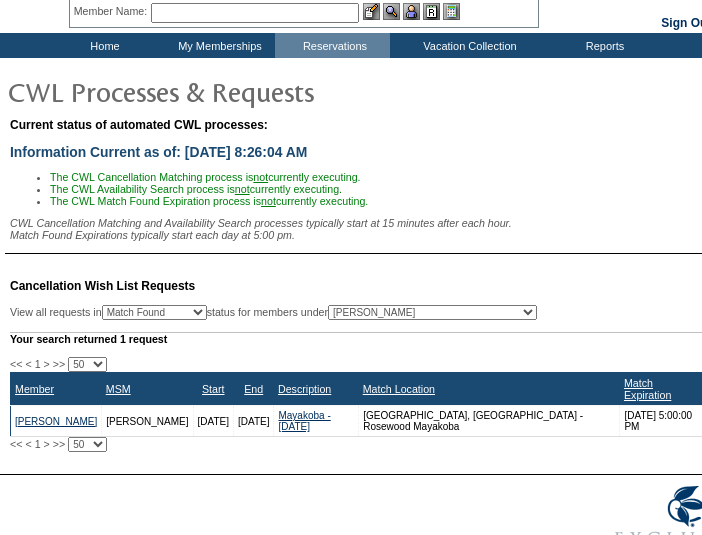 select on "60203" 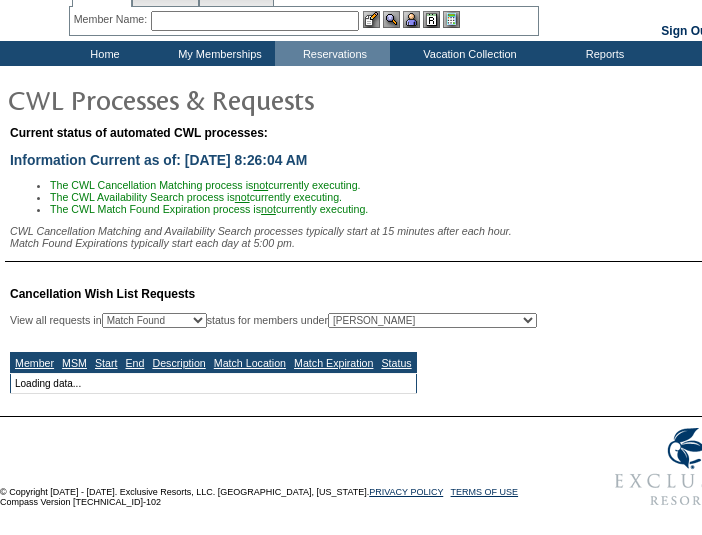 select on "50" 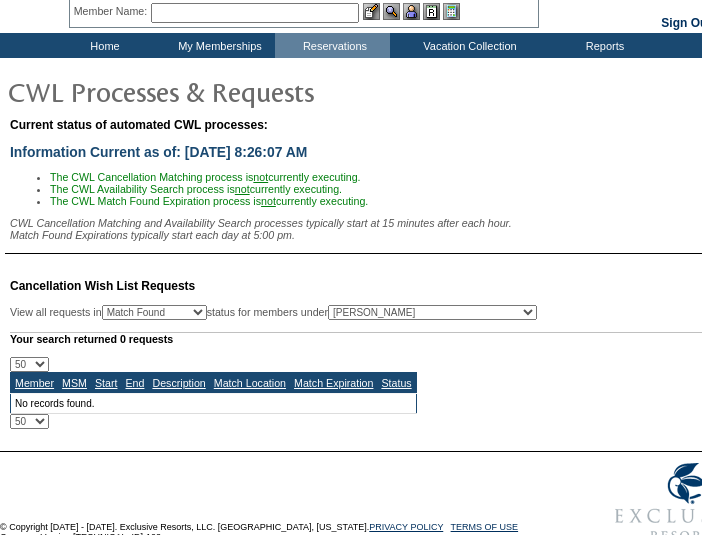 click on "All MSMs
[PERSON_NAME]
Accounting (MSM), Team
Admin, IT Group
Administrator, Member Services
[PERSON_NAME]
[PERSON_NAME], [PERSON_NAME], [PERSON_NAME], [PERSON_NAME] (MSM), [PERSON_NAME], [PERSON_NAME], [PERSON_NAME], [PERSON_NAME], [PERSON_NAME], [PERSON_NAME], [PERSON_NAME], [PERSON_NAME], [PERSON_NAME], [PERSON_NAME], [PERSON_NAME] (MSM), [PERSON_NAME]
Club, The
[PERSON_NAME], [PERSON_NAME], [PERSON_NAME], [PERSON_NAME], [PERSON_NAME], [PERSON_NAME], [PERSON_NAME], [PERSON_NAME], [PERSON_NAME], [PERSON_NAME], [PERSON_NAME], [PERSON_NAME], [PERSON_NAME], [PERSON_NAME] 1, Team
East 2, Team
Escapes, [PERSON_NAME]
[PERSON_NAME], [PERSON_NAME], [PERSON_NAME], [PERSON_NAME], [PERSON_NAME], [PERSON_NAME], [PERSON_NAME], [PERSON_NAME], [PERSON_NAME], [PERSON_NAME], [PERSON_NAME], [PERSON_NAME], [PERSON_NAME], [PERSON_NAME]
[PERSON_NAME], MS" at bounding box center (432, 312) 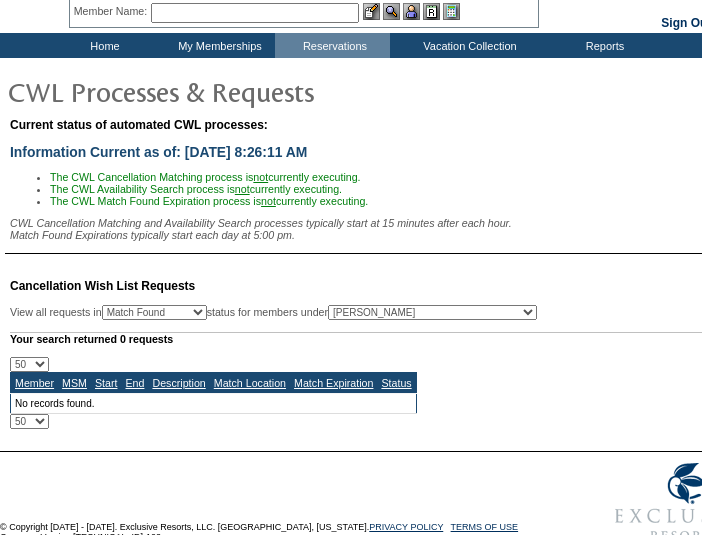 select on "59060" 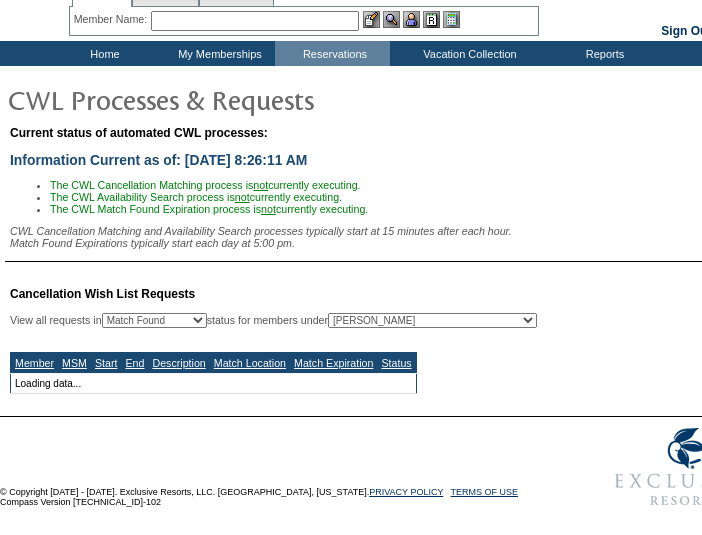 select on "50" 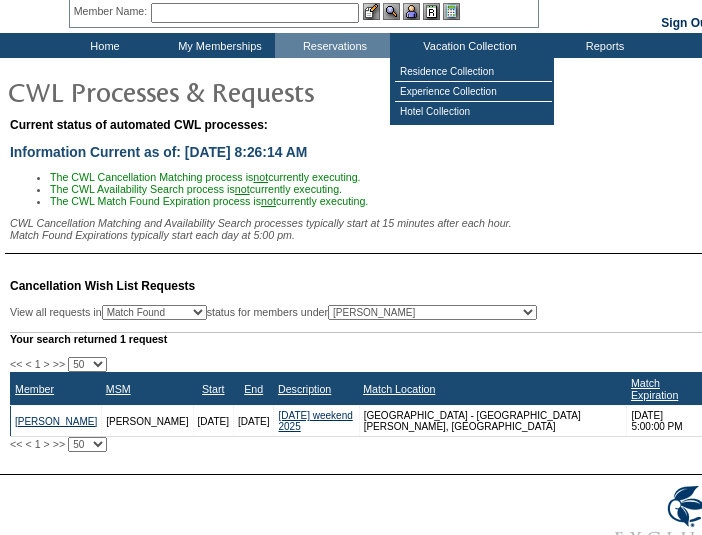 scroll, scrollTop: 95, scrollLeft: 0, axis: vertical 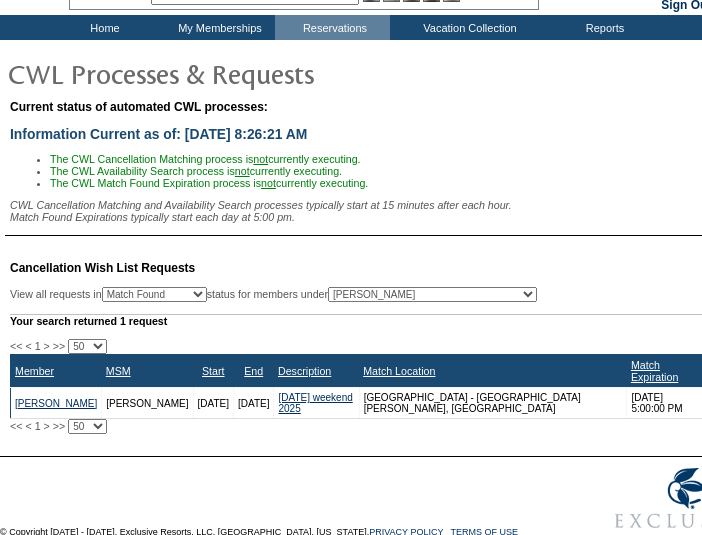 click on "All MSMs
[PERSON_NAME]
Accounting (MSM), Team
Admin, IT Group
Administrator, Member Services
[PERSON_NAME]
[PERSON_NAME], [PERSON_NAME], [PERSON_NAME], [PERSON_NAME] (MSM), [PERSON_NAME], [PERSON_NAME], [PERSON_NAME], [PERSON_NAME], [PERSON_NAME], [PERSON_NAME], [PERSON_NAME], [PERSON_NAME], [PERSON_NAME], [PERSON_NAME], [PERSON_NAME] (MSM), [PERSON_NAME]
Club, The
[PERSON_NAME], [PERSON_NAME], [PERSON_NAME], [PERSON_NAME], [PERSON_NAME], [PERSON_NAME], [PERSON_NAME], [PERSON_NAME], [PERSON_NAME], [PERSON_NAME], [PERSON_NAME], [PERSON_NAME], [PERSON_NAME], [PERSON_NAME] 1, Team
East 2, Team
Escapes, [PERSON_NAME]
[PERSON_NAME], [PERSON_NAME], [PERSON_NAME], [PERSON_NAME], [PERSON_NAME], [PERSON_NAME], [PERSON_NAME], [PERSON_NAME], [PERSON_NAME], [PERSON_NAME], [PERSON_NAME], [PERSON_NAME], [PERSON_NAME], [PERSON_NAME]
[PERSON_NAME], MS" at bounding box center (432, 294) 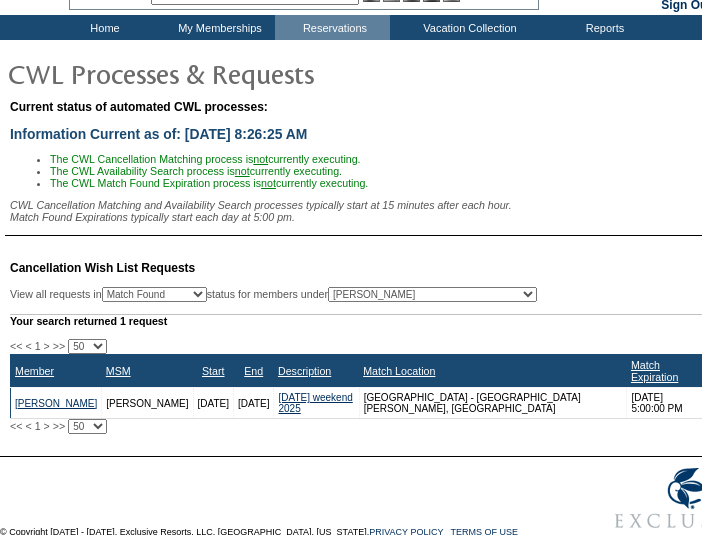 select on "31150" 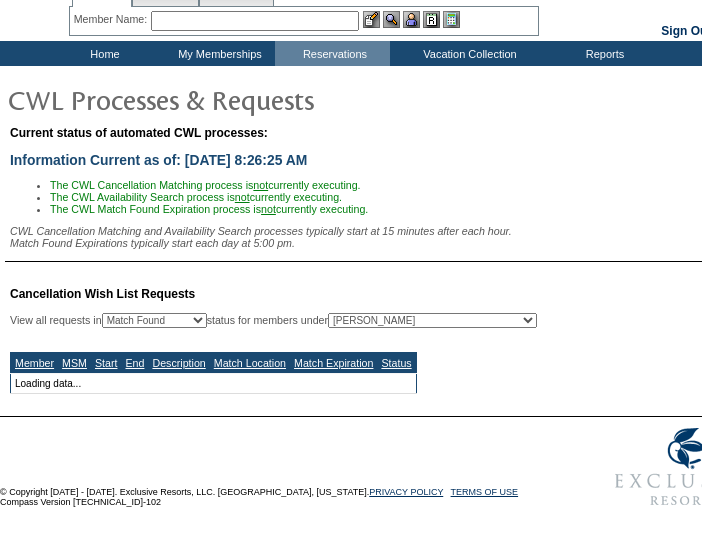 scroll, scrollTop: 77, scrollLeft: 0, axis: vertical 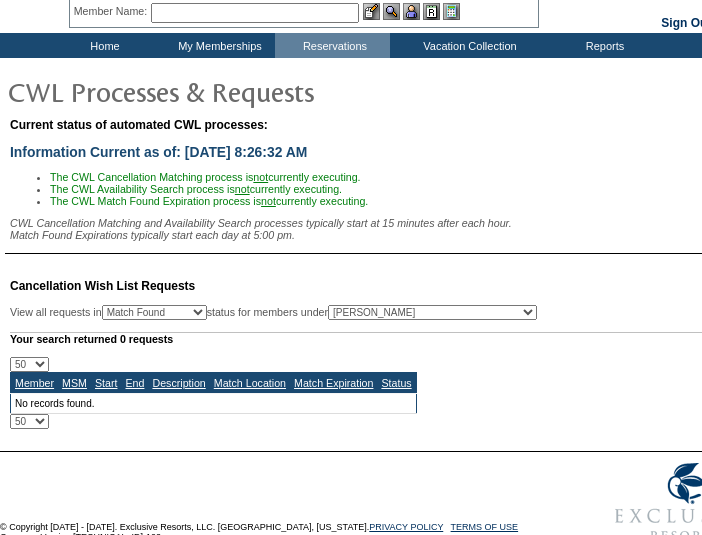 click on "All MSMs
[PERSON_NAME]
Accounting (MSM), Team
Admin, IT Group
Administrator, Member Services
[PERSON_NAME]
[PERSON_NAME], [PERSON_NAME], [PERSON_NAME], [PERSON_NAME] (MSM), [PERSON_NAME], [PERSON_NAME], [PERSON_NAME], [PERSON_NAME], [PERSON_NAME], [PERSON_NAME], [PERSON_NAME], [PERSON_NAME], [PERSON_NAME], [PERSON_NAME], [PERSON_NAME] (MSM), [PERSON_NAME]
Club, The
[PERSON_NAME], [PERSON_NAME], [PERSON_NAME], [PERSON_NAME], [PERSON_NAME], [PERSON_NAME], [PERSON_NAME], [PERSON_NAME], [PERSON_NAME], [PERSON_NAME], [PERSON_NAME], [PERSON_NAME], [PERSON_NAME], [PERSON_NAME] 1, Team
East 2, Team
Escapes, [PERSON_NAME]
[PERSON_NAME], [PERSON_NAME], [PERSON_NAME], [PERSON_NAME], [PERSON_NAME], [PERSON_NAME], [PERSON_NAME], [PERSON_NAME], [PERSON_NAME], [PERSON_NAME], [PERSON_NAME], [PERSON_NAME], [PERSON_NAME], [PERSON_NAME]
[PERSON_NAME], MS" at bounding box center (432, 312) 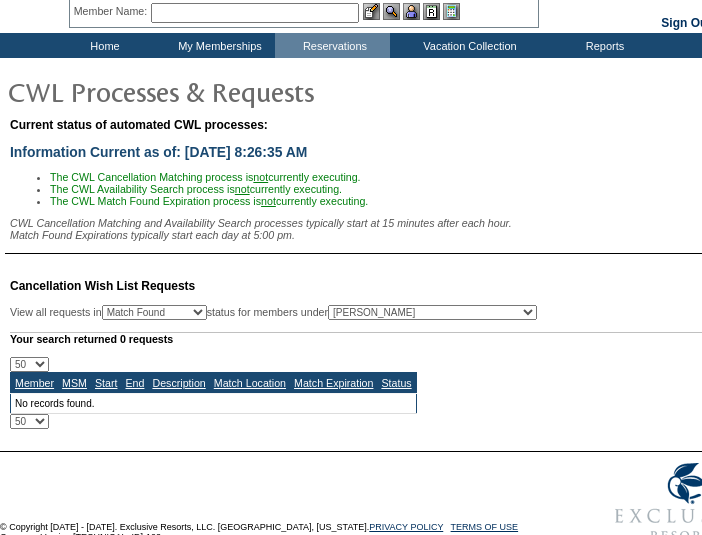 select on "62079" 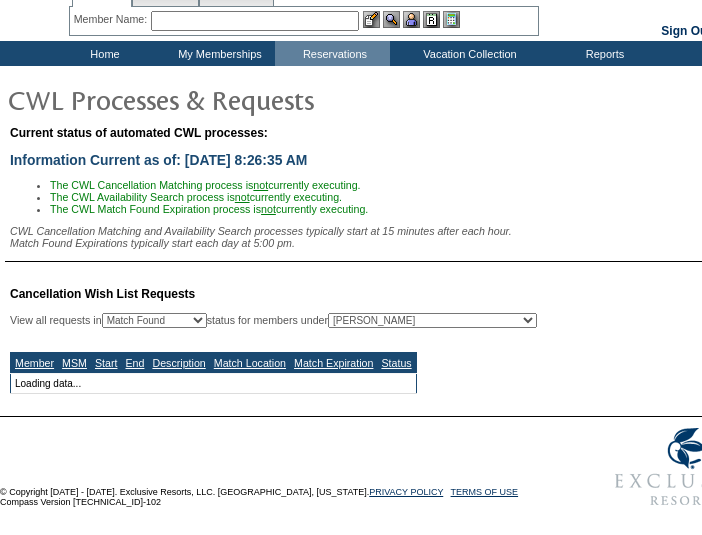 select on "50" 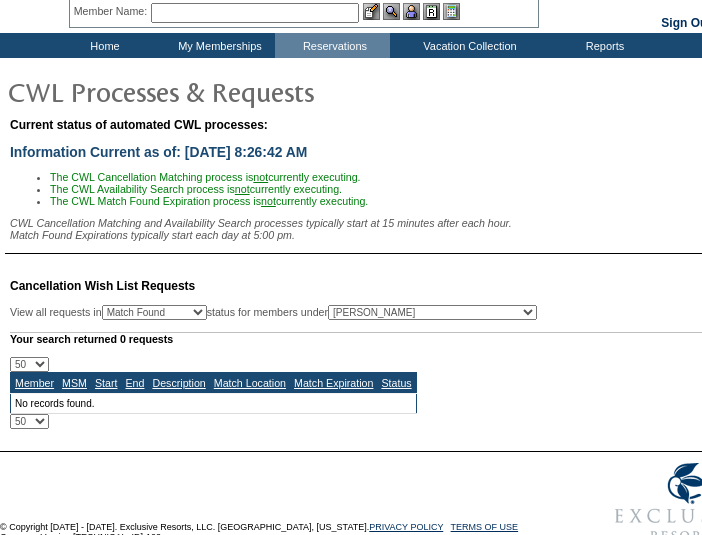 click on "All MSMs
[PERSON_NAME]
Accounting (MSM), Team
Admin, IT Group
Administrator, Member Services
[PERSON_NAME]
[PERSON_NAME], [PERSON_NAME], [PERSON_NAME], [PERSON_NAME] (MSM), [PERSON_NAME], [PERSON_NAME], [PERSON_NAME], [PERSON_NAME], [PERSON_NAME], [PERSON_NAME], [PERSON_NAME], [PERSON_NAME], [PERSON_NAME], [PERSON_NAME], [PERSON_NAME] (MSM), [PERSON_NAME]
Club, The
[PERSON_NAME], [PERSON_NAME], [PERSON_NAME], [PERSON_NAME], [PERSON_NAME], [PERSON_NAME], [PERSON_NAME], [PERSON_NAME], [PERSON_NAME], [PERSON_NAME], [PERSON_NAME], [PERSON_NAME], [PERSON_NAME], [PERSON_NAME] 1, Team
East 2, Team
Escapes, [PERSON_NAME]
[PERSON_NAME], [PERSON_NAME], [PERSON_NAME], [PERSON_NAME], [PERSON_NAME], [PERSON_NAME], [PERSON_NAME], [PERSON_NAME], [PERSON_NAME], [PERSON_NAME], [PERSON_NAME], [PERSON_NAME], [PERSON_NAME], [PERSON_NAME]
[PERSON_NAME], MS" at bounding box center (432, 312) 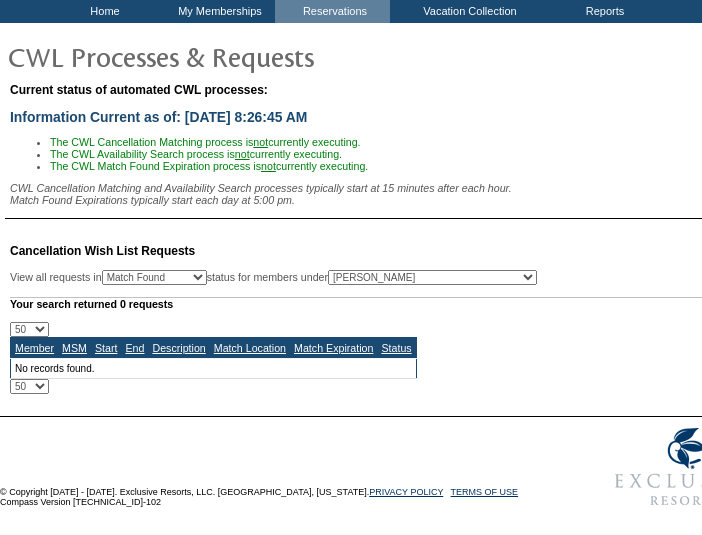 scroll, scrollTop: 77, scrollLeft: 0, axis: vertical 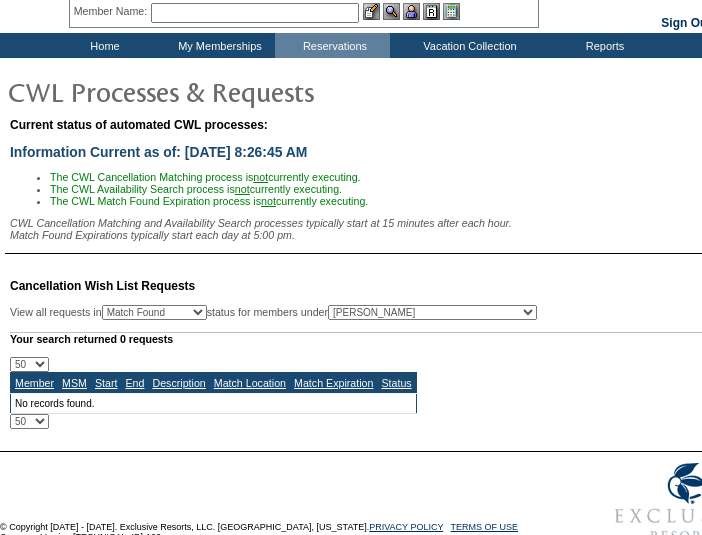 click on "All MSMs
[PERSON_NAME]
Accounting (MSM), Team
Admin, IT Group
Administrator, Member Services
[PERSON_NAME]
[PERSON_NAME], [PERSON_NAME], [PERSON_NAME], [PERSON_NAME] (MSM), [PERSON_NAME], [PERSON_NAME], [PERSON_NAME], [PERSON_NAME], [PERSON_NAME], [PERSON_NAME], [PERSON_NAME], [PERSON_NAME], [PERSON_NAME], [PERSON_NAME], [PERSON_NAME] (MSM), [PERSON_NAME]
Club, The
[PERSON_NAME], [PERSON_NAME], [PERSON_NAME], [PERSON_NAME], [PERSON_NAME], [PERSON_NAME], [PERSON_NAME], [PERSON_NAME], [PERSON_NAME], [PERSON_NAME], [PERSON_NAME], [PERSON_NAME], [PERSON_NAME], [PERSON_NAME] 1, Team
East 2, Team
Escapes, [PERSON_NAME]
[PERSON_NAME], [PERSON_NAME], [PERSON_NAME], [PERSON_NAME], [PERSON_NAME], [PERSON_NAME], [PERSON_NAME], [PERSON_NAME], [PERSON_NAME], [PERSON_NAME], [PERSON_NAME], [PERSON_NAME], [PERSON_NAME], [PERSON_NAME]
[PERSON_NAME], MS" at bounding box center (432, 312) 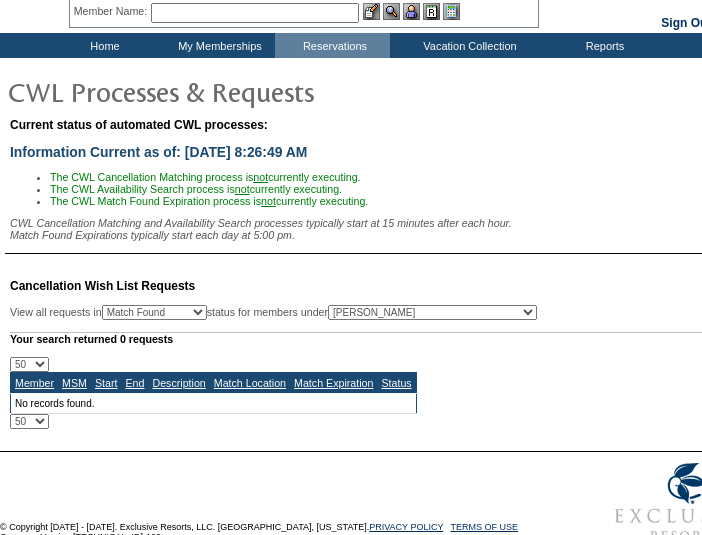 select on "56716" 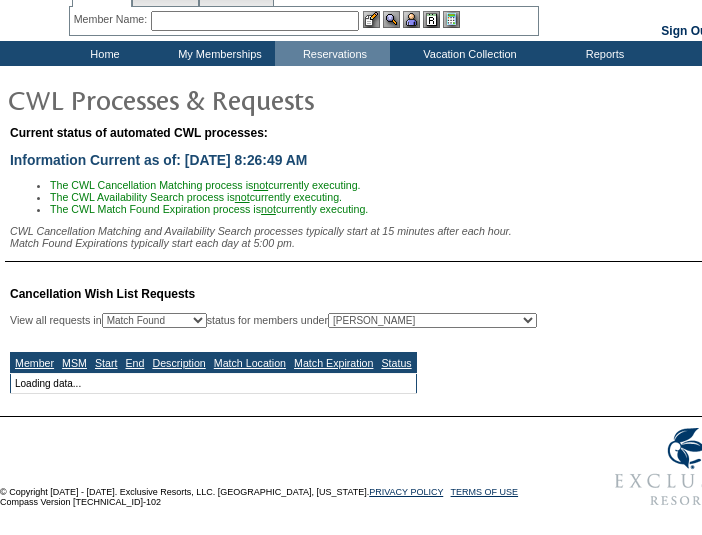 select on "50" 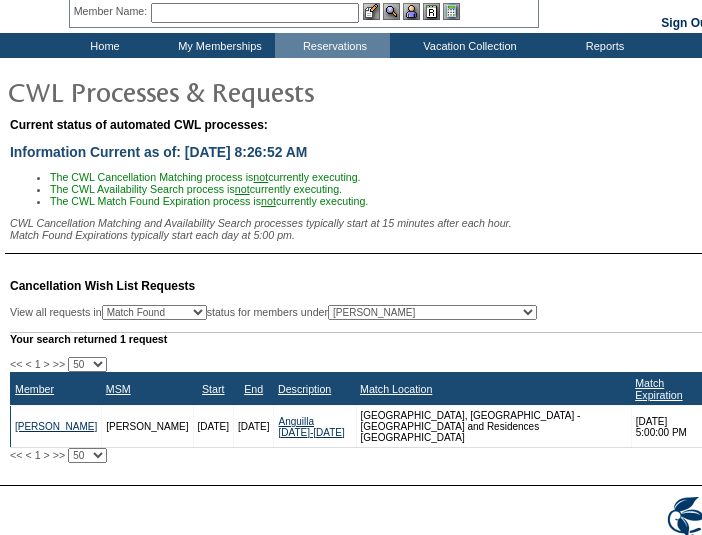 click on "All MSMs
[PERSON_NAME]
Accounting (MSM), Team
Admin, IT Group
Administrator, Member Services
[PERSON_NAME]
[PERSON_NAME], [PERSON_NAME], [PERSON_NAME], [PERSON_NAME] (MSM), [PERSON_NAME], [PERSON_NAME], [PERSON_NAME], [PERSON_NAME], [PERSON_NAME], [PERSON_NAME], [PERSON_NAME], [PERSON_NAME], [PERSON_NAME], [PERSON_NAME], [PERSON_NAME] (MSM), [PERSON_NAME]
Club, The
[PERSON_NAME], [PERSON_NAME], [PERSON_NAME], [PERSON_NAME], [PERSON_NAME], [PERSON_NAME], [PERSON_NAME], [PERSON_NAME], [PERSON_NAME], [PERSON_NAME], [PERSON_NAME], [PERSON_NAME], [PERSON_NAME], [PERSON_NAME] 1, Team
East 2, Team
Escapes, [PERSON_NAME]
[PERSON_NAME], [PERSON_NAME], [PERSON_NAME], [PERSON_NAME], [PERSON_NAME], [PERSON_NAME], [PERSON_NAME], [PERSON_NAME], [PERSON_NAME], [PERSON_NAME], [PERSON_NAME], [PERSON_NAME], [PERSON_NAME], [PERSON_NAME]
[PERSON_NAME], MS" at bounding box center (432, 312) 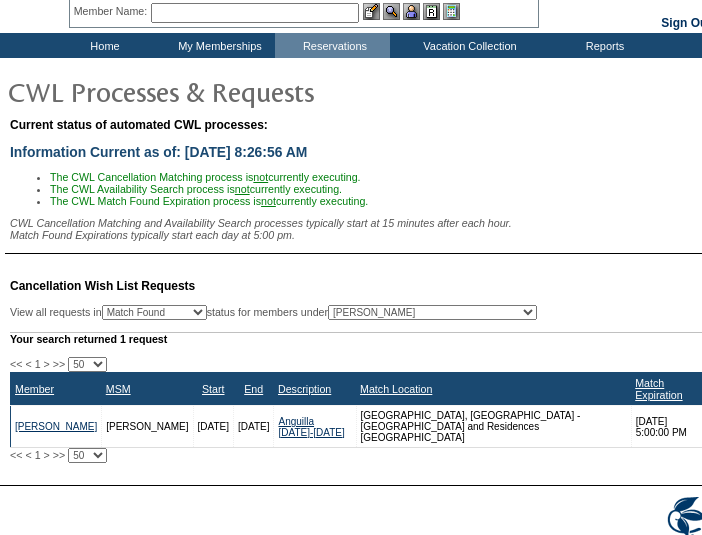 click on "All MSMs
[PERSON_NAME]
Accounting (MSM), Team
Admin, IT Group
Administrator, Member Services
[PERSON_NAME]
[PERSON_NAME], [PERSON_NAME], [PERSON_NAME], [PERSON_NAME] (MSM), [PERSON_NAME], [PERSON_NAME], [PERSON_NAME], [PERSON_NAME], [PERSON_NAME], [PERSON_NAME], [PERSON_NAME], [PERSON_NAME], [PERSON_NAME], [PERSON_NAME], [PERSON_NAME] (MSM), [PERSON_NAME]
Club, The
[PERSON_NAME], [PERSON_NAME], [PERSON_NAME], [PERSON_NAME], [PERSON_NAME], [PERSON_NAME], [PERSON_NAME], [PERSON_NAME], [PERSON_NAME], [PERSON_NAME], [PERSON_NAME], [PERSON_NAME], [PERSON_NAME], [PERSON_NAME] 1, Team
East 2, Team
Escapes, [PERSON_NAME]
[PERSON_NAME], [PERSON_NAME], [PERSON_NAME], [PERSON_NAME], [PERSON_NAME], [PERSON_NAME], [PERSON_NAME], [PERSON_NAME], [PERSON_NAME], [PERSON_NAME], [PERSON_NAME], [PERSON_NAME], [PERSON_NAME], [PERSON_NAME]
[PERSON_NAME], MS" at bounding box center (432, 312) 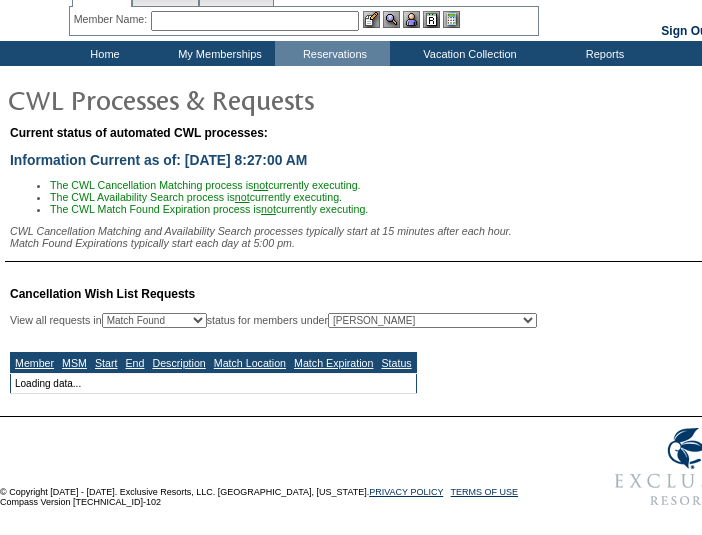 select on "50" 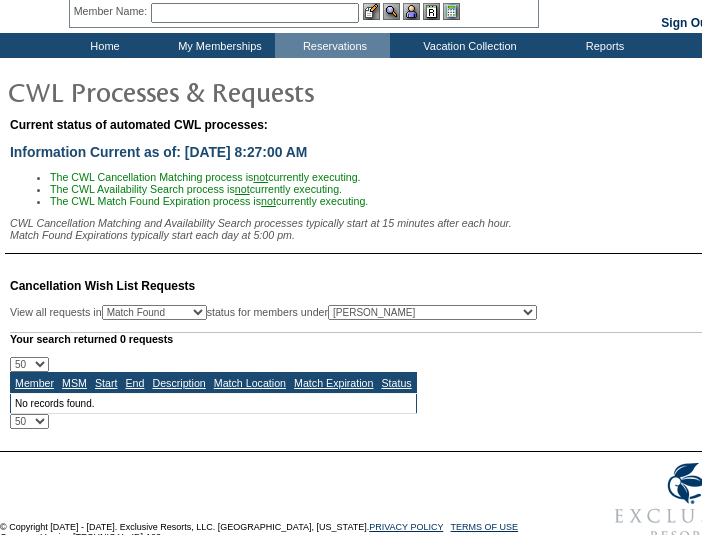 click on "All MSMs
[PERSON_NAME]
Accounting (MSM), Team
Admin, IT Group
Administrator, Member Services
[PERSON_NAME]
[PERSON_NAME], [PERSON_NAME], [PERSON_NAME], [PERSON_NAME] (MSM), [PERSON_NAME], [PERSON_NAME], [PERSON_NAME], [PERSON_NAME], [PERSON_NAME], [PERSON_NAME], [PERSON_NAME], [PERSON_NAME], [PERSON_NAME], [PERSON_NAME], [PERSON_NAME] (MSM), [PERSON_NAME]
Club, The
[PERSON_NAME], [PERSON_NAME], [PERSON_NAME], [PERSON_NAME], [PERSON_NAME], [PERSON_NAME], [PERSON_NAME], [PERSON_NAME], [PERSON_NAME], [PERSON_NAME], [PERSON_NAME], [PERSON_NAME], [PERSON_NAME], [PERSON_NAME] 1, Team
East 2, Team
Escapes, [PERSON_NAME]
[PERSON_NAME], [PERSON_NAME], [PERSON_NAME], [PERSON_NAME], [PERSON_NAME], [PERSON_NAME], [PERSON_NAME], [PERSON_NAME], [PERSON_NAME], [PERSON_NAME], [PERSON_NAME], [PERSON_NAME], [PERSON_NAME], [PERSON_NAME]
[PERSON_NAME], MS" at bounding box center (432, 312) 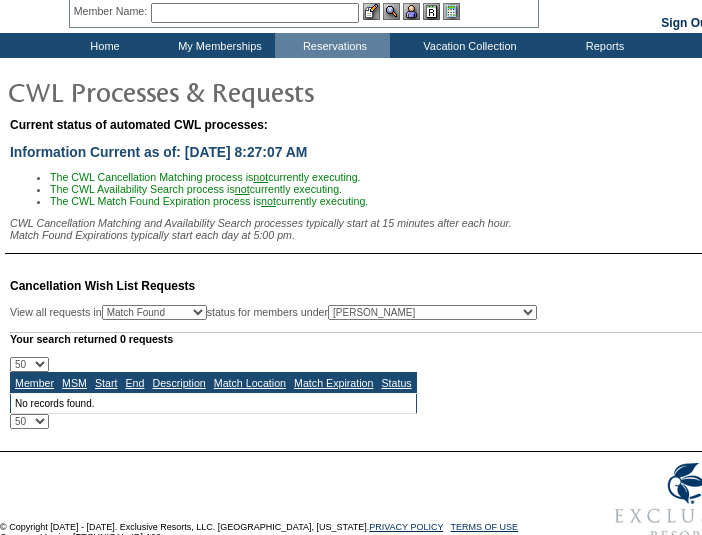 select on "50374" 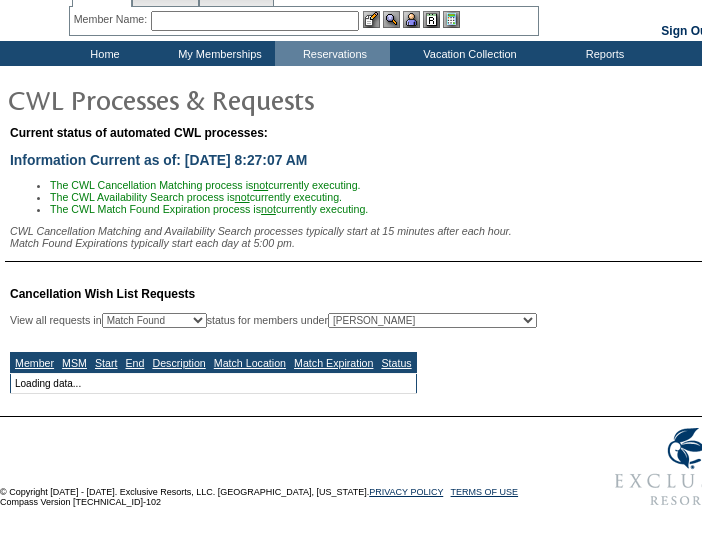 select on "50" 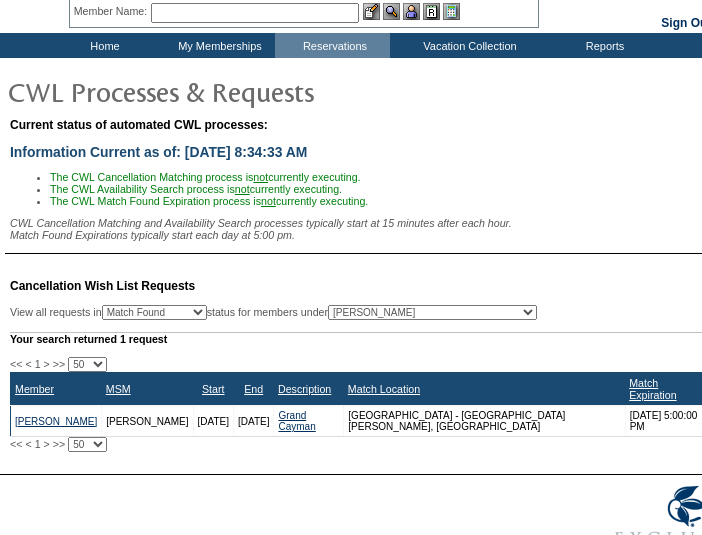 click at bounding box center (255, 13) 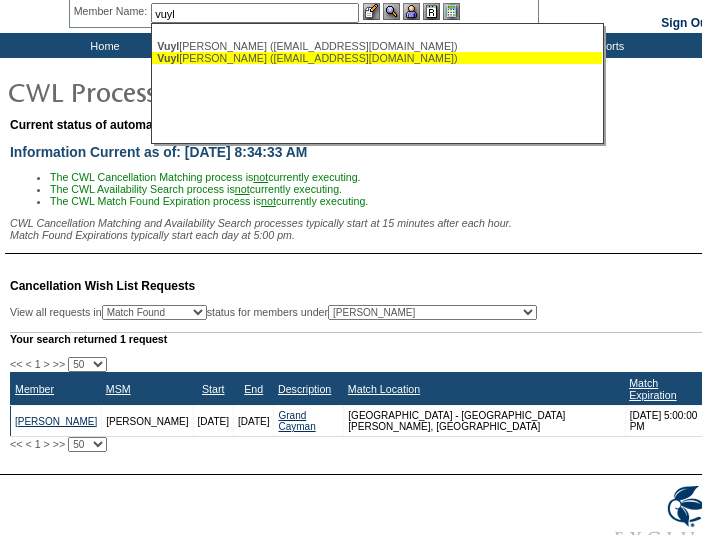 type on "[PERSON_NAME] ([EMAIL_ADDRESS][DOMAIN_NAME])" 